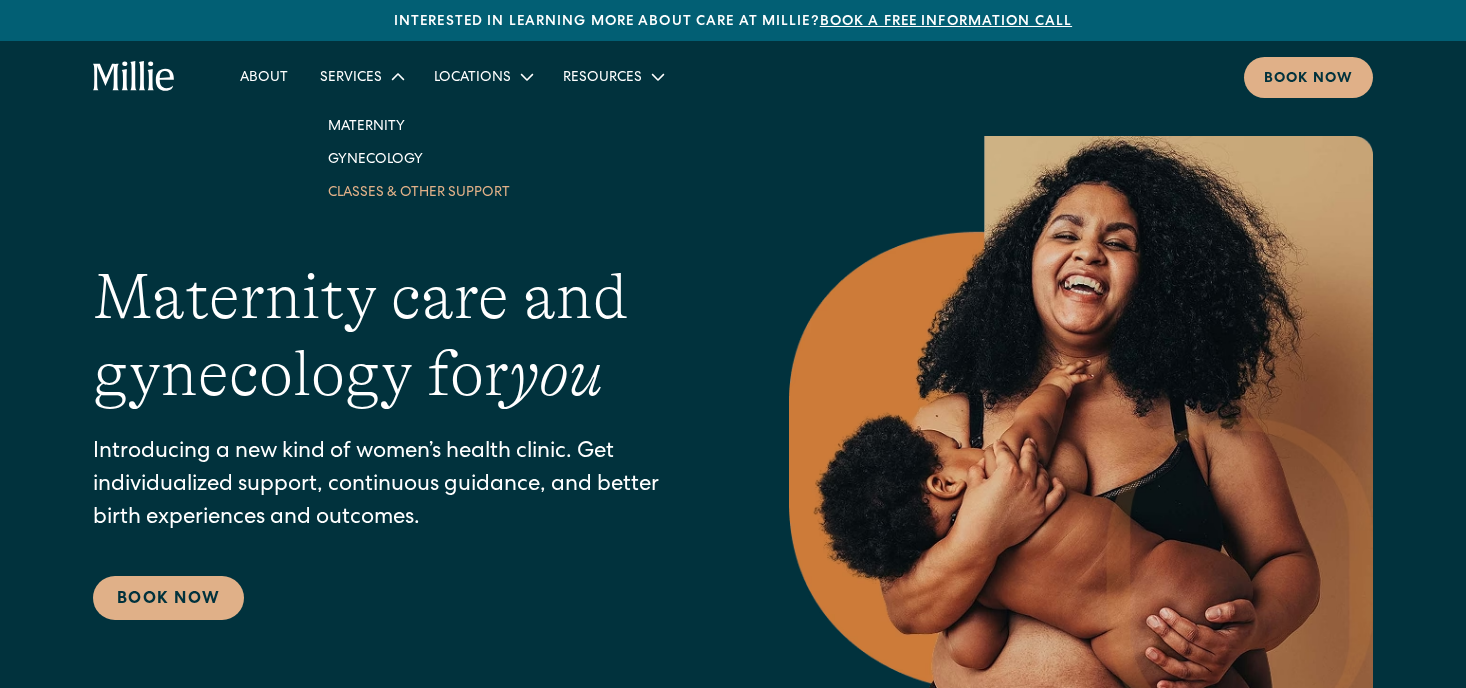 scroll, scrollTop: 0, scrollLeft: 0, axis: both 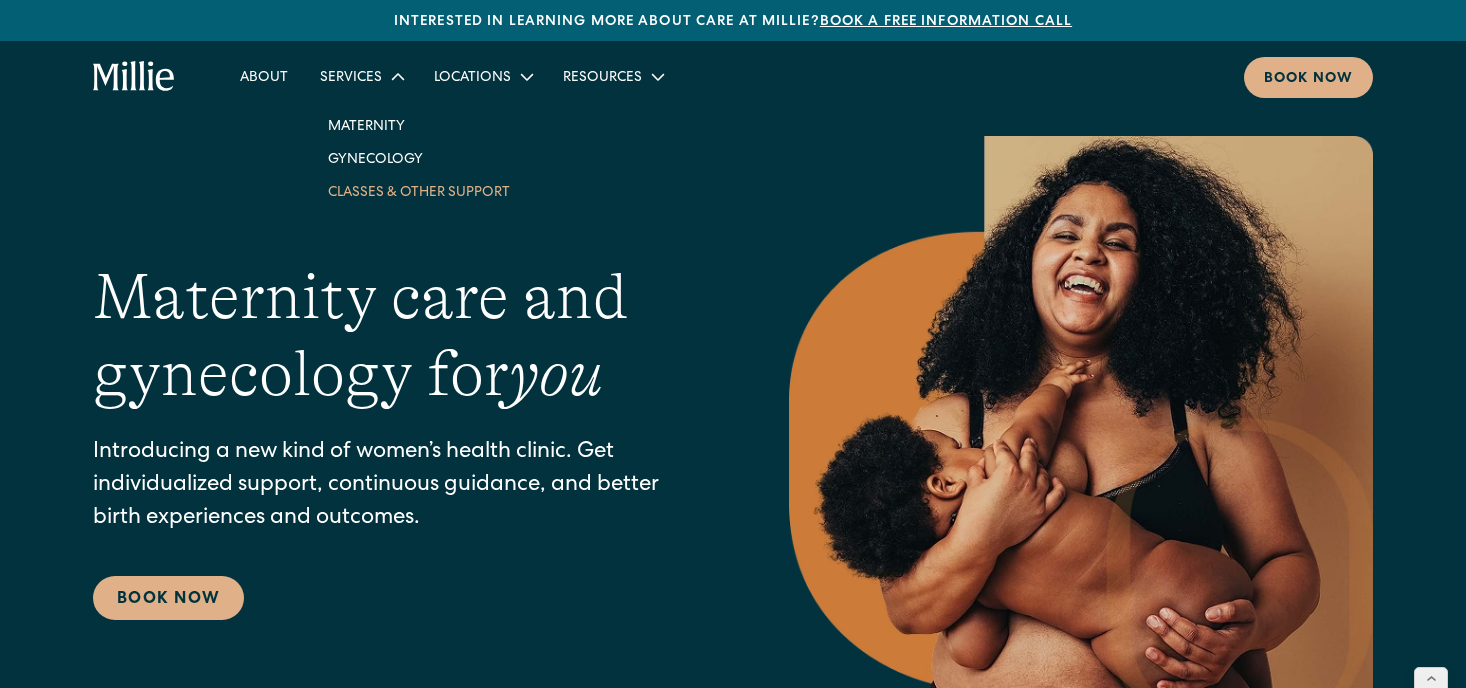 click on "Classes & Other Support" at bounding box center [419, 191] 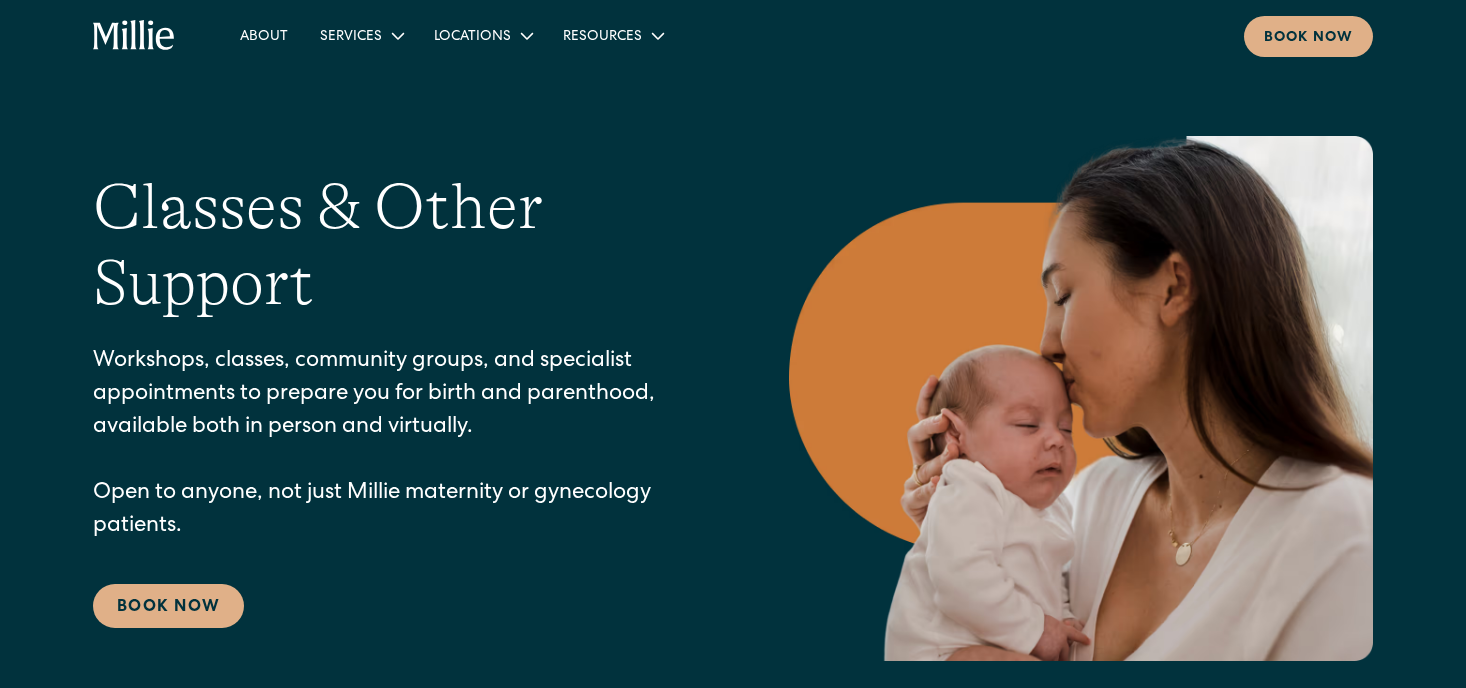 scroll, scrollTop: 0, scrollLeft: 0, axis: both 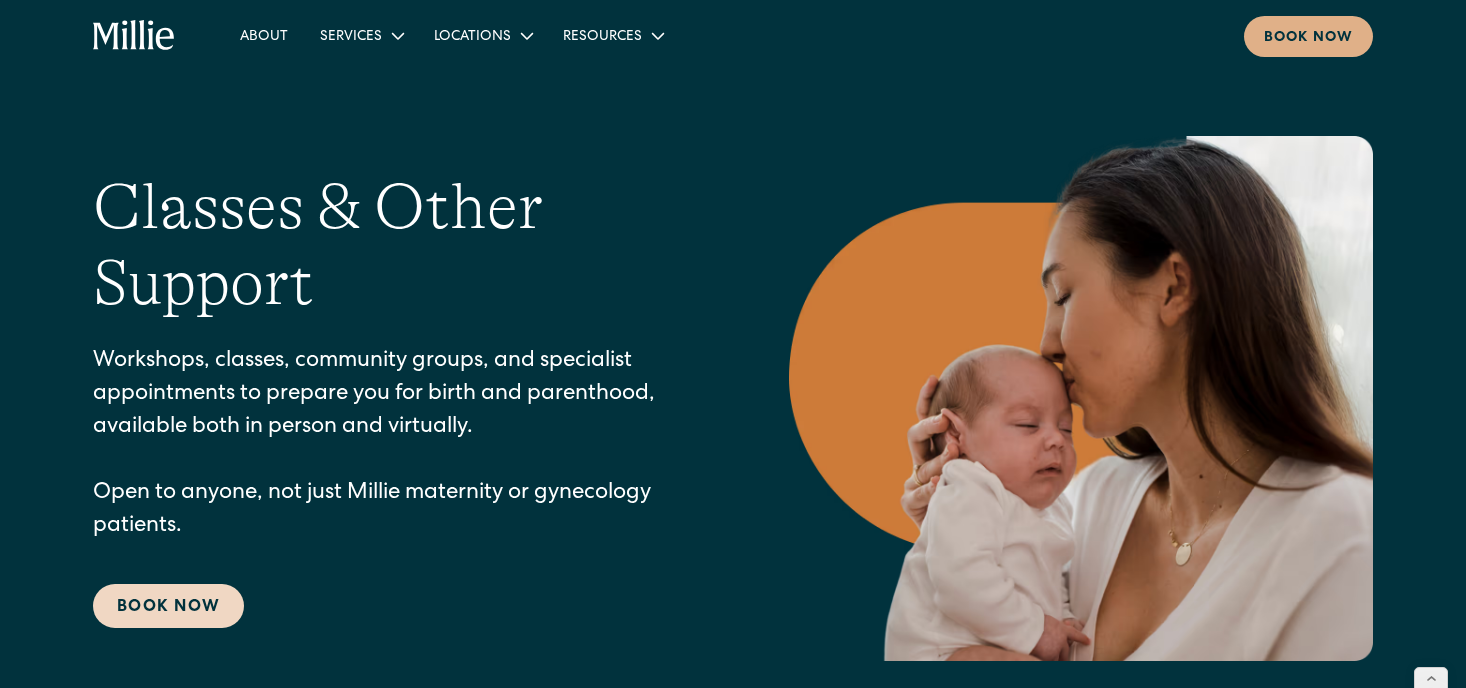click on "Book Now" at bounding box center [168, 606] 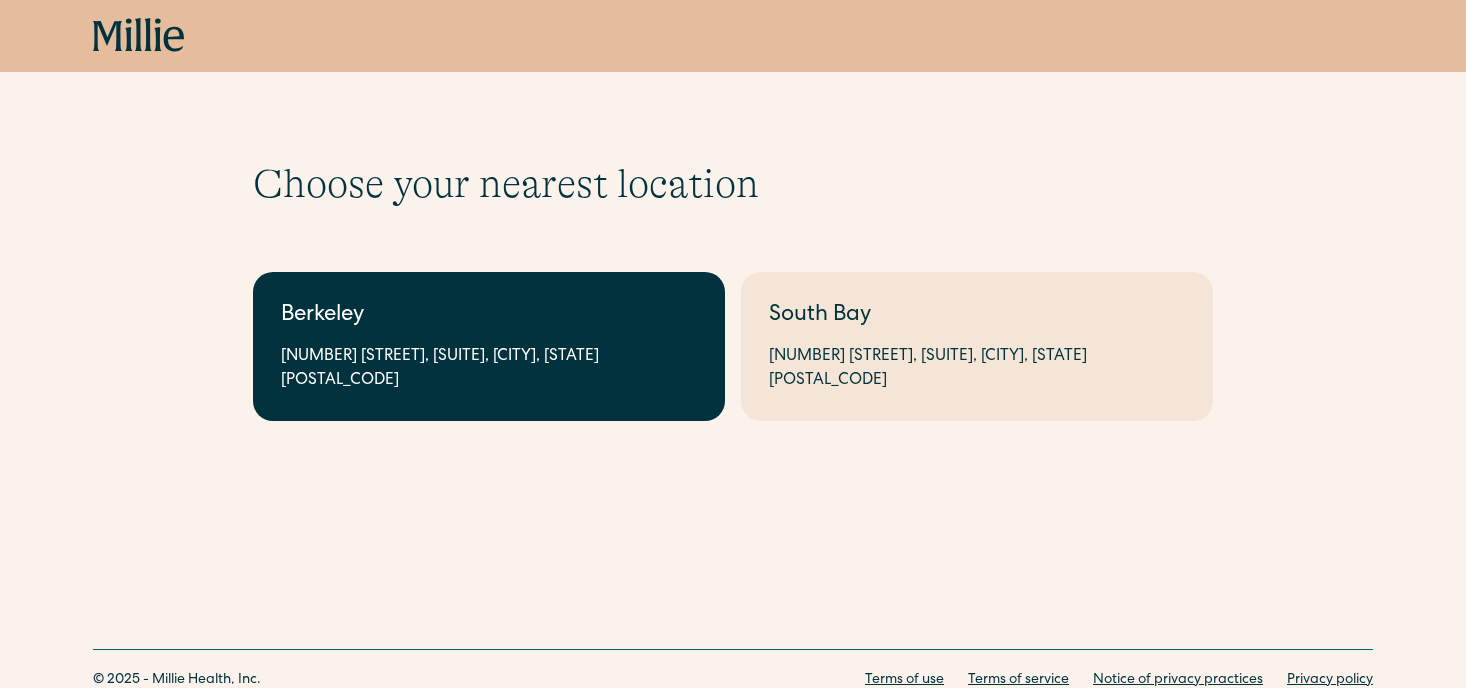 scroll, scrollTop: 0, scrollLeft: 0, axis: both 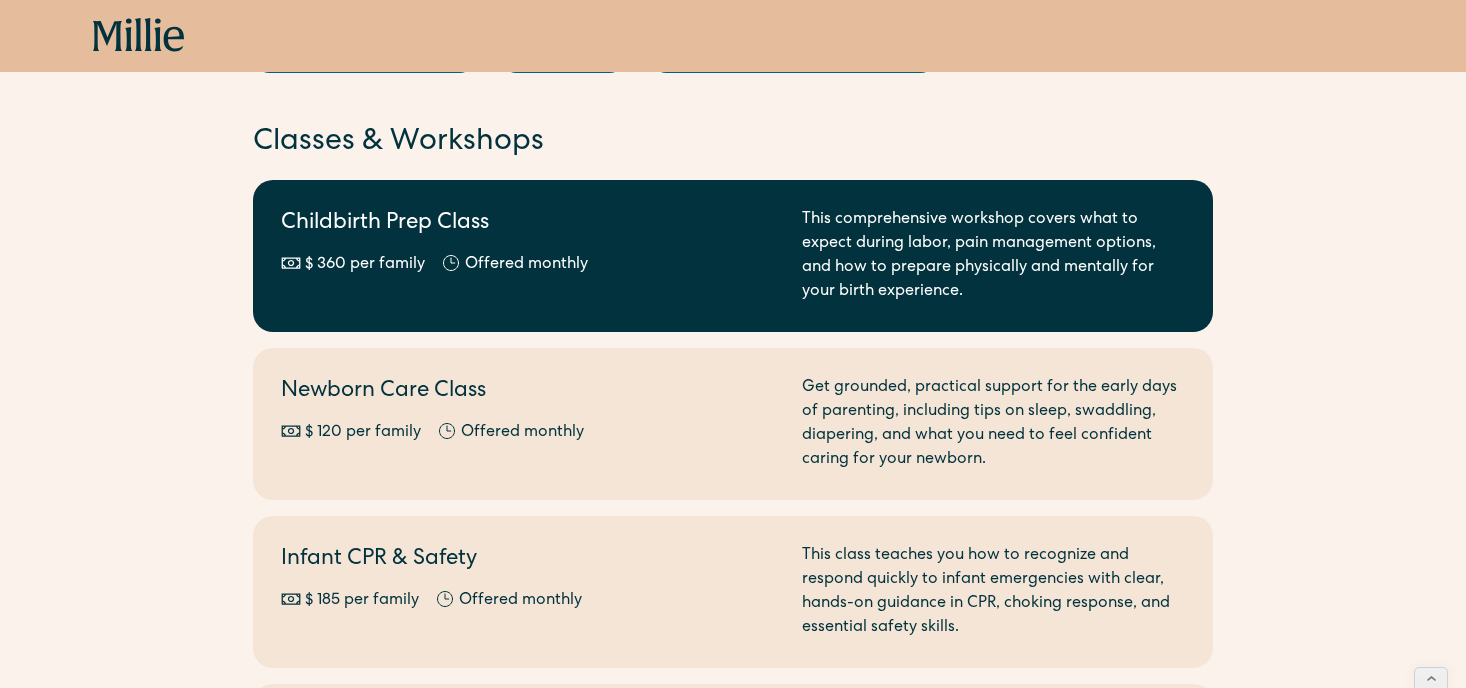 click on "Childbirth Prep Class $ 360 per family Offered monthly Every other month" at bounding box center (529, 256) 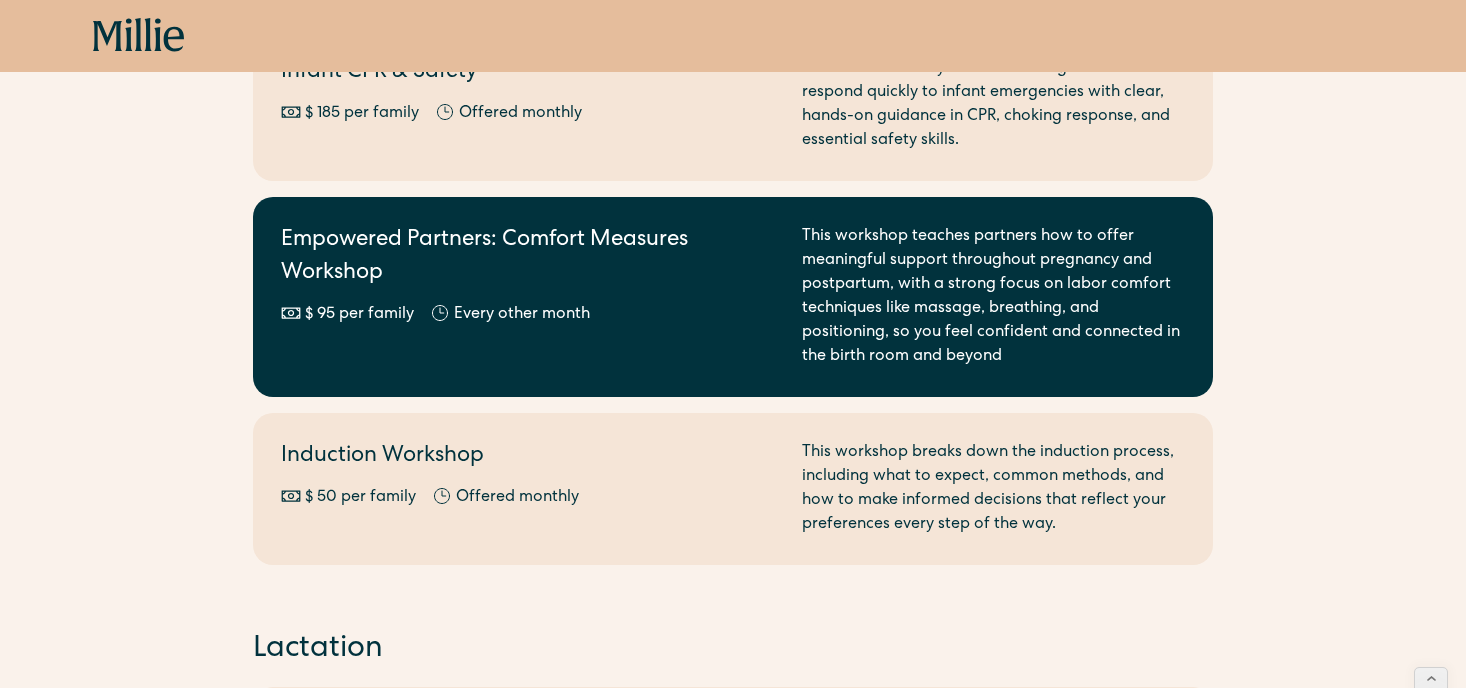 scroll, scrollTop: 753, scrollLeft: 0, axis: vertical 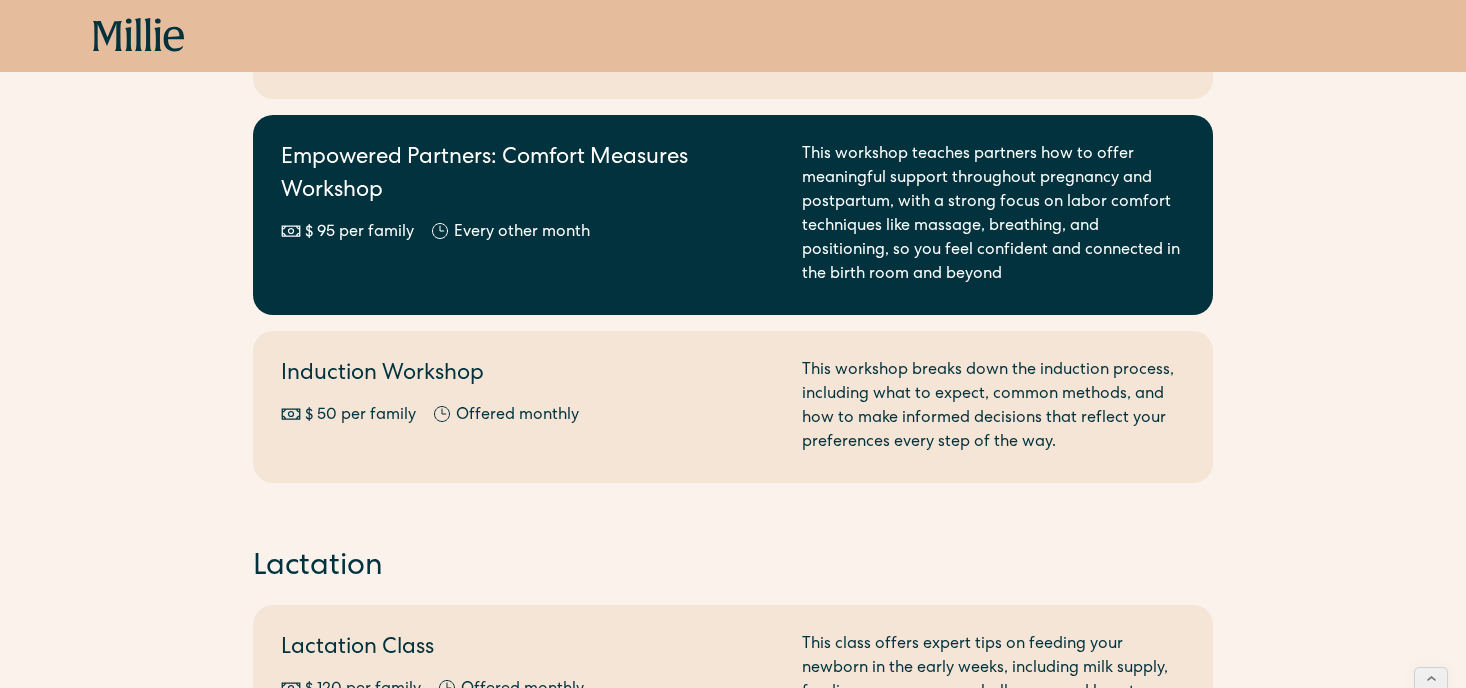 click on "Every other month" at bounding box center [522, 233] 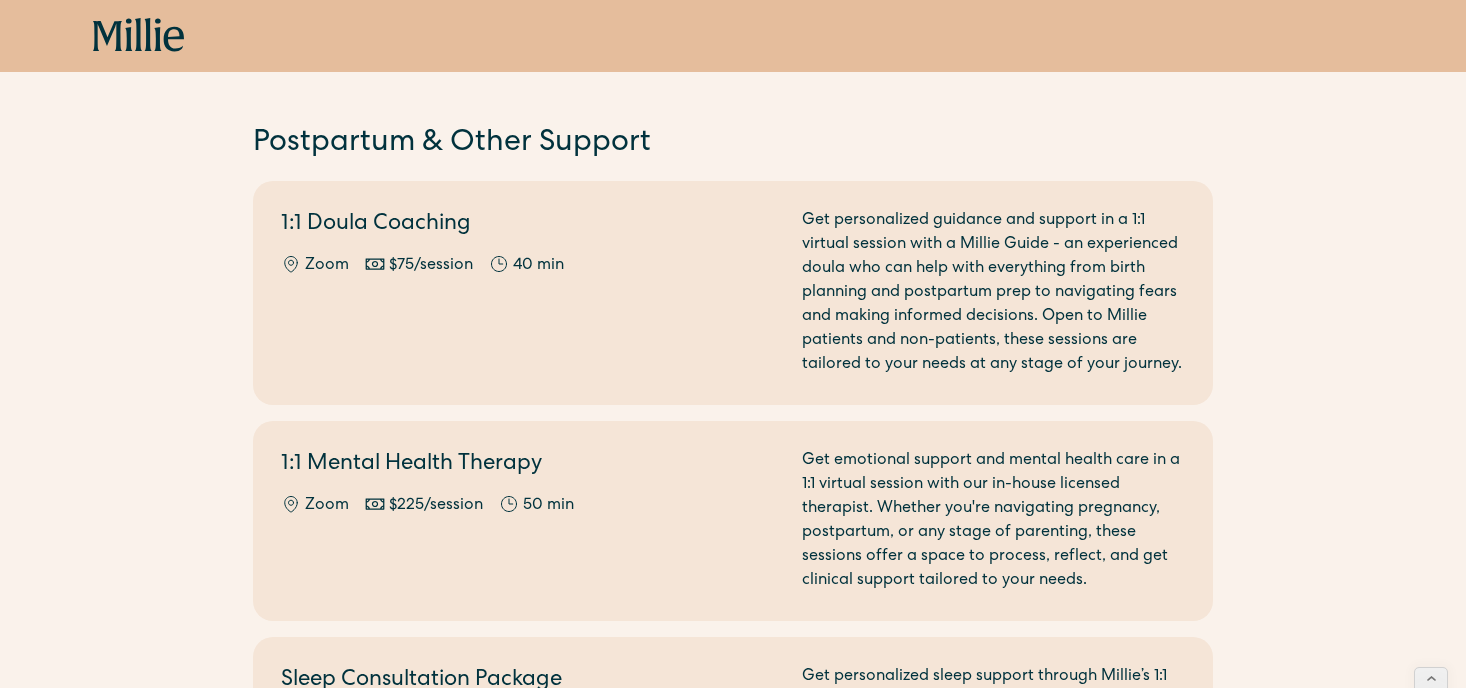 scroll, scrollTop: 1669, scrollLeft: 0, axis: vertical 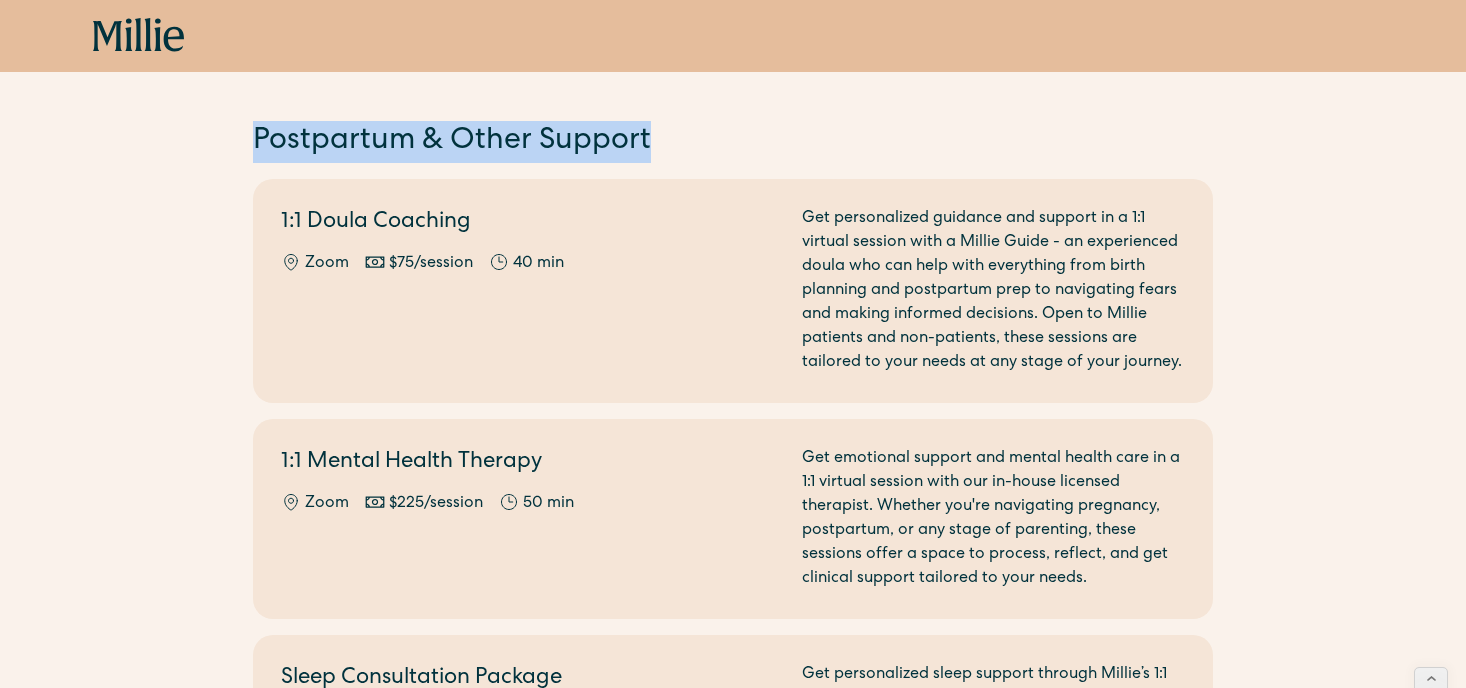 drag, startPoint x: 252, startPoint y: 132, endPoint x: 656, endPoint y: 127, distance: 404.03094 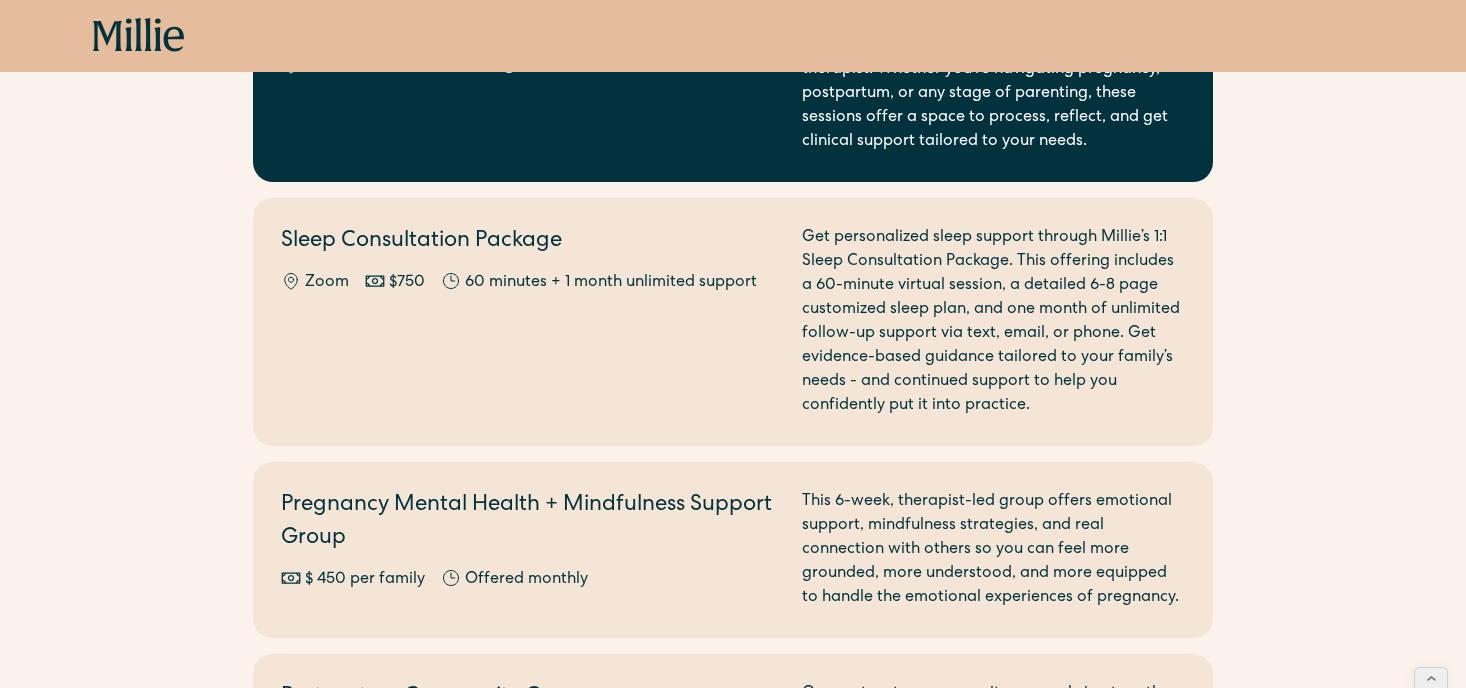 scroll, scrollTop: 2091, scrollLeft: 0, axis: vertical 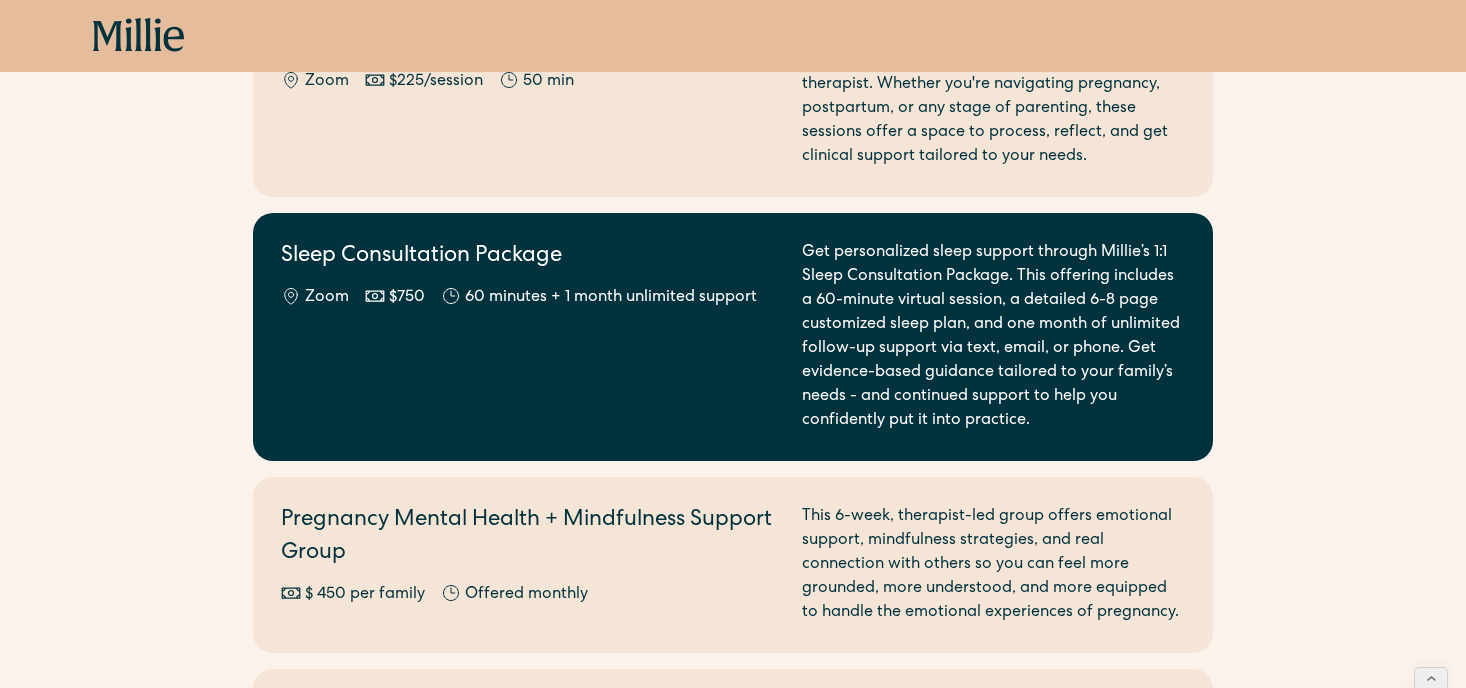 click on "Sleep Consultation Package Zoom $750 60 minutes + 1 month unlimited support" at bounding box center [529, 337] 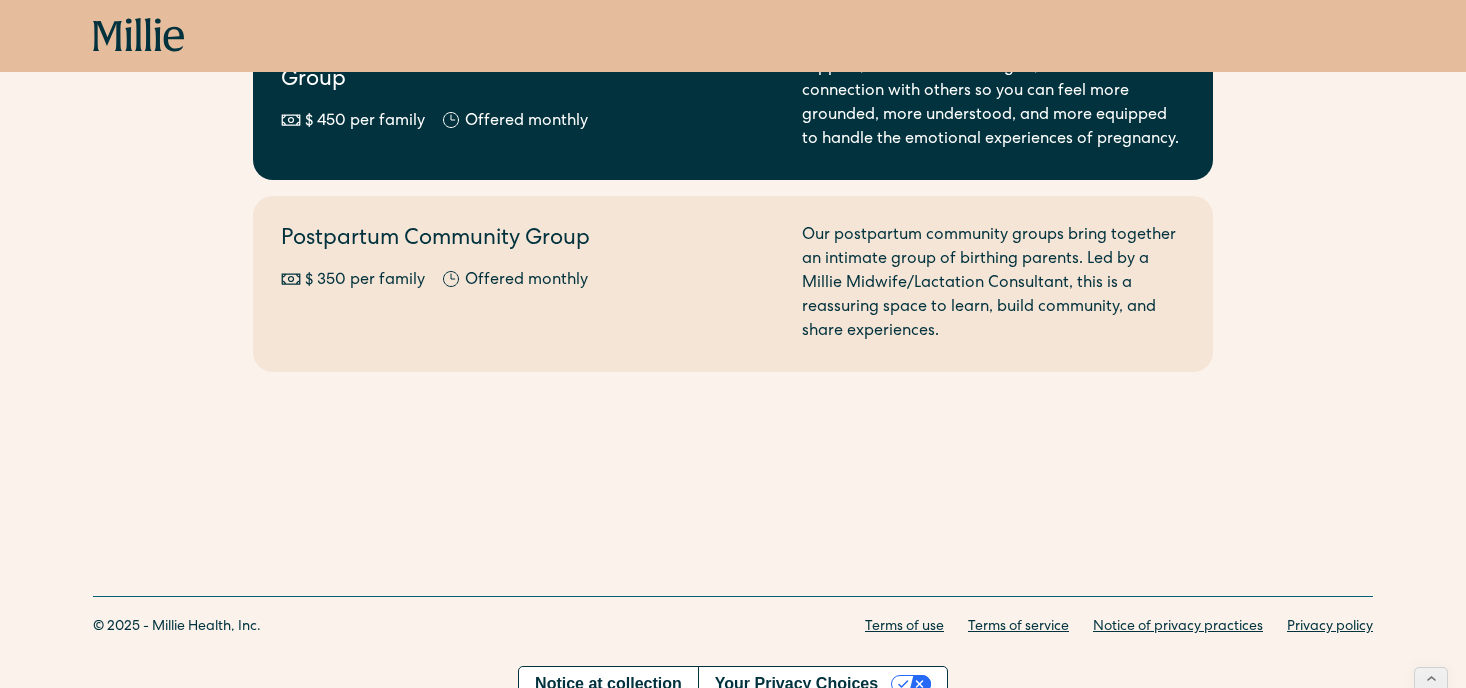 scroll, scrollTop: 2571, scrollLeft: 0, axis: vertical 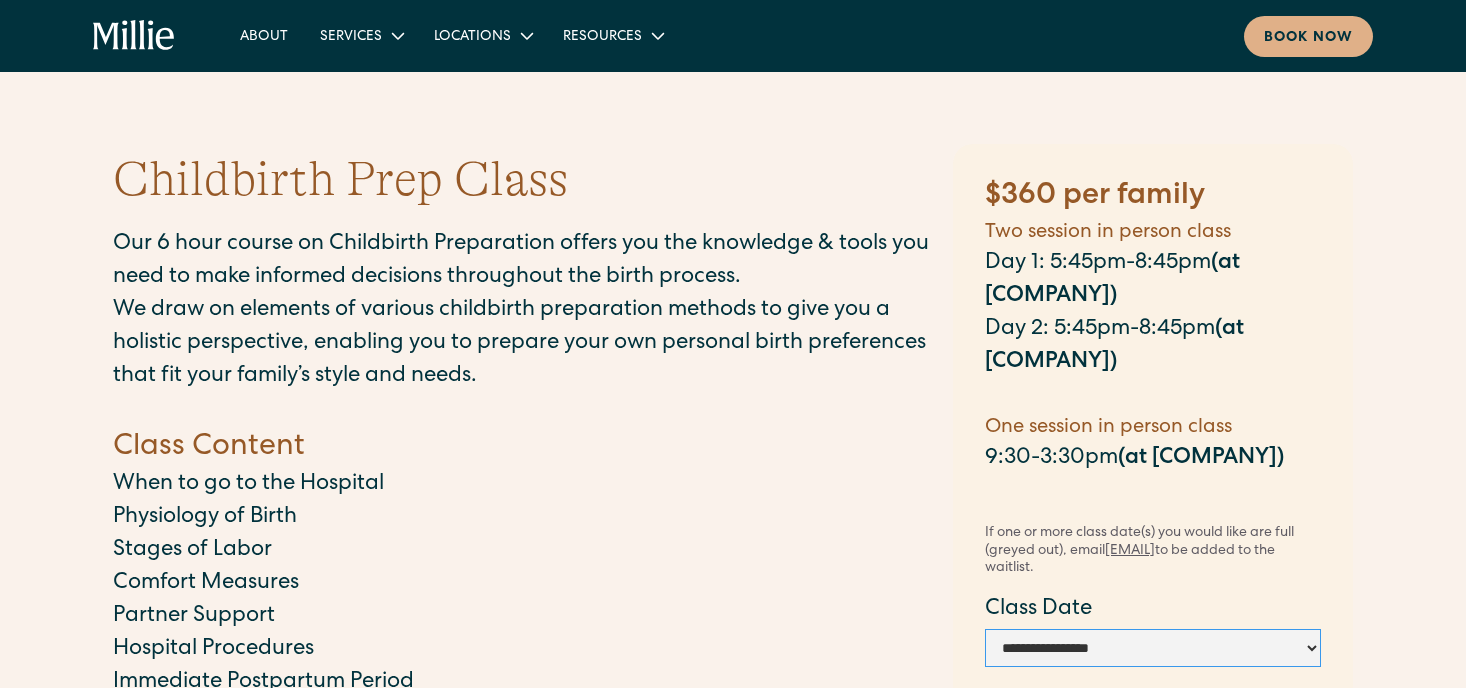 click on "**********" at bounding box center [1153, 648] 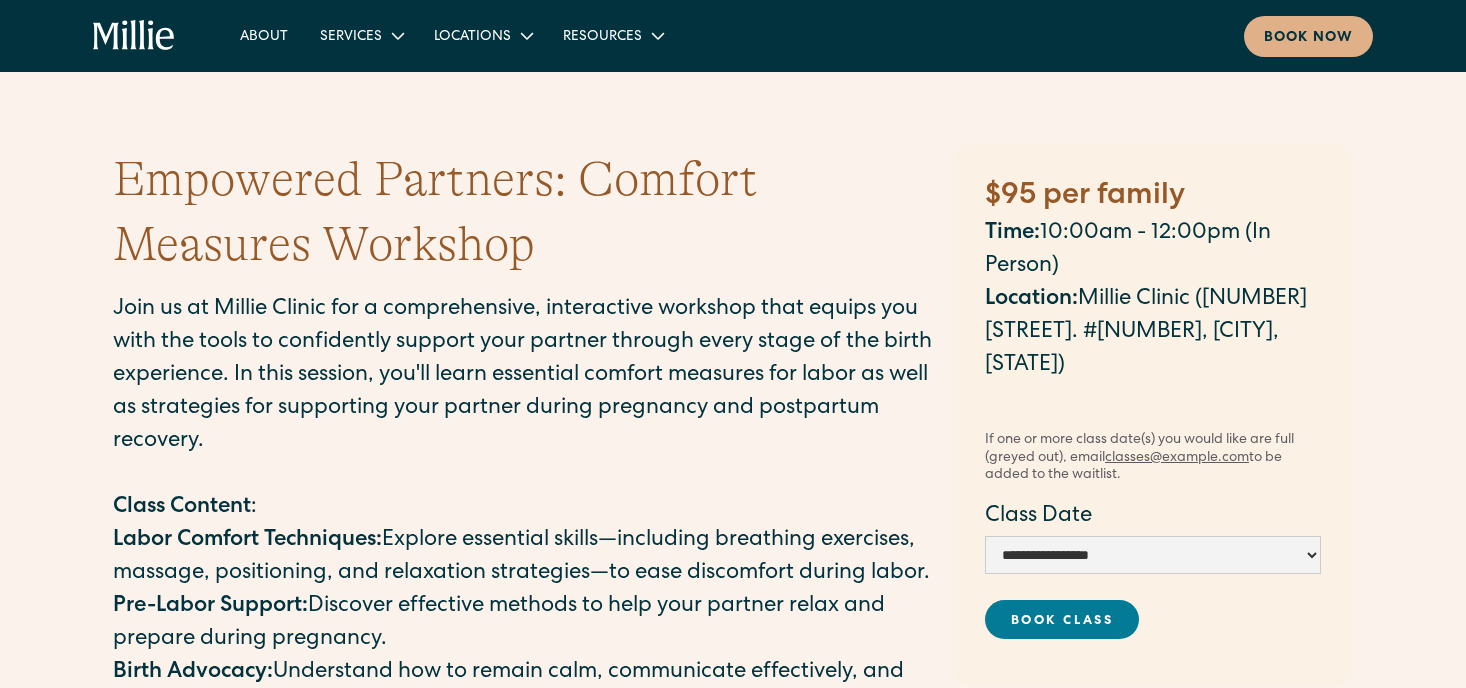 scroll, scrollTop: 0, scrollLeft: 0, axis: both 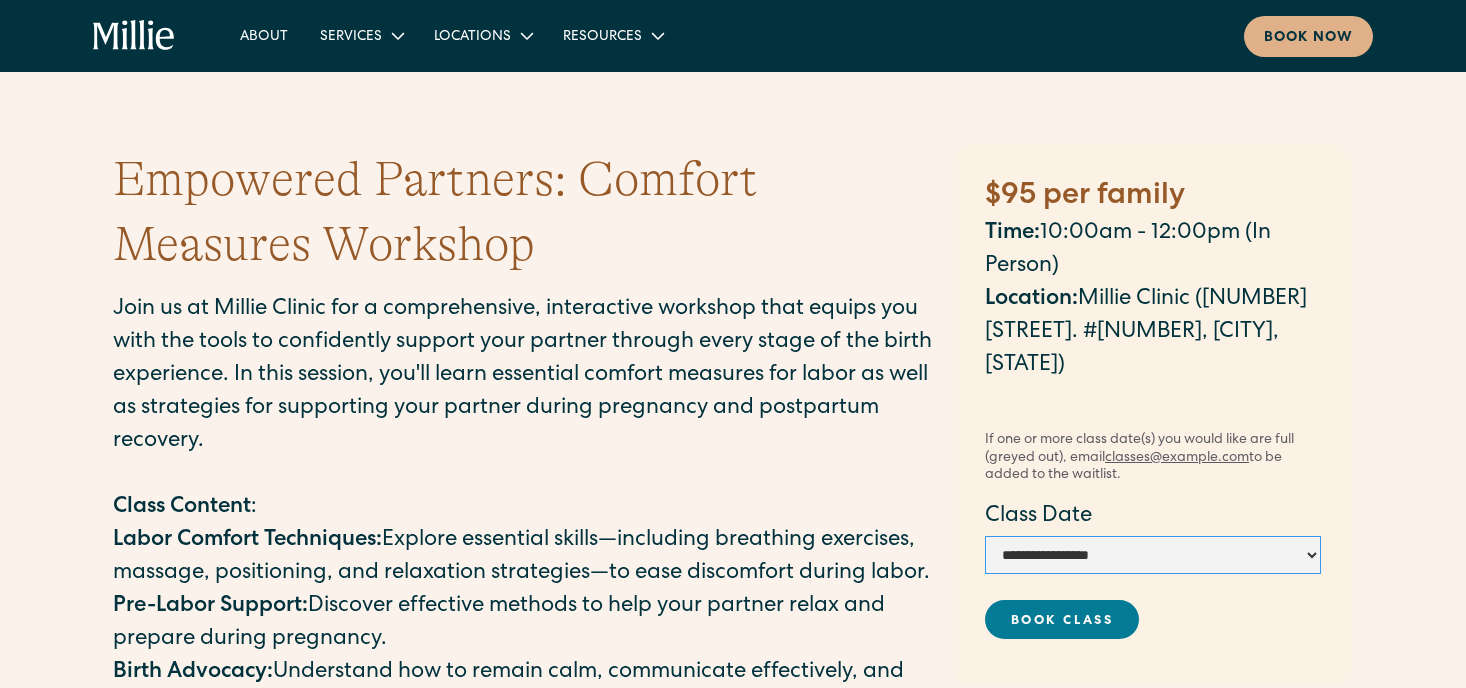 click on "**********" at bounding box center [1153, 555] 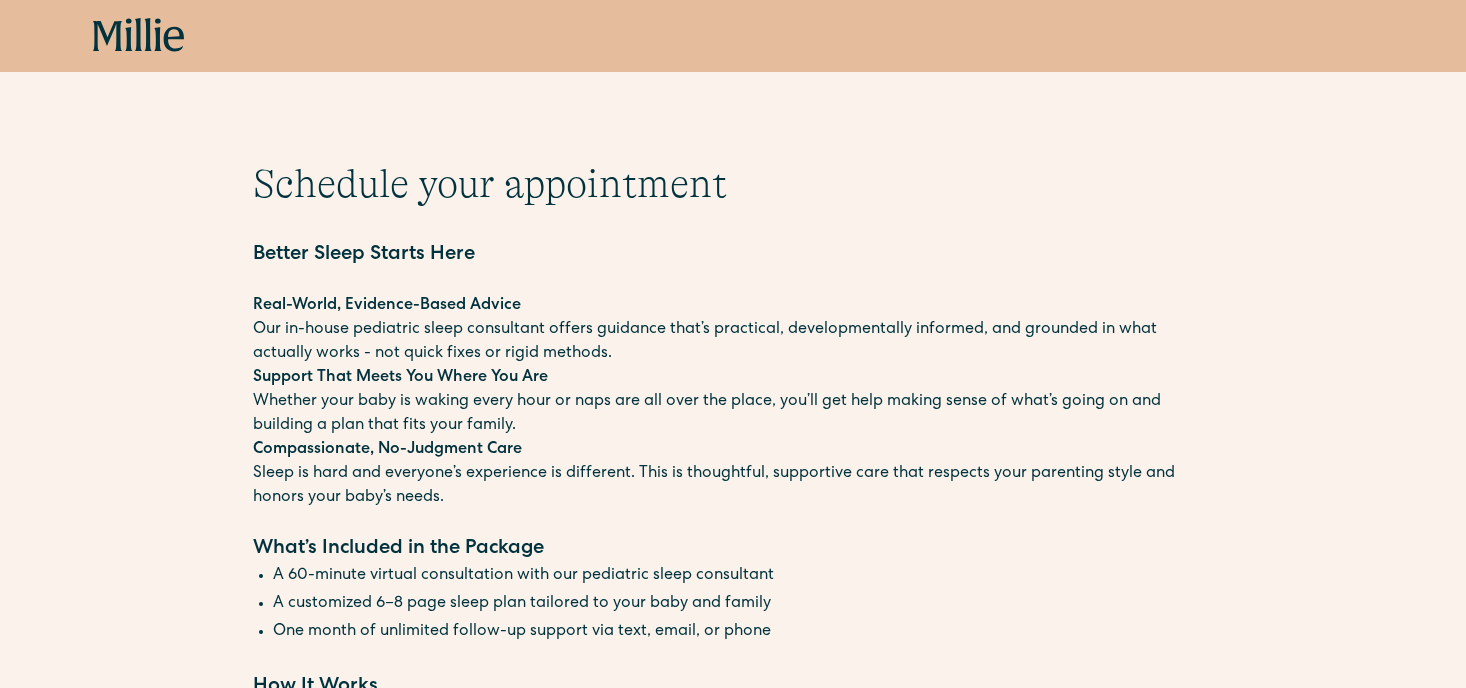 scroll, scrollTop: 0, scrollLeft: 0, axis: both 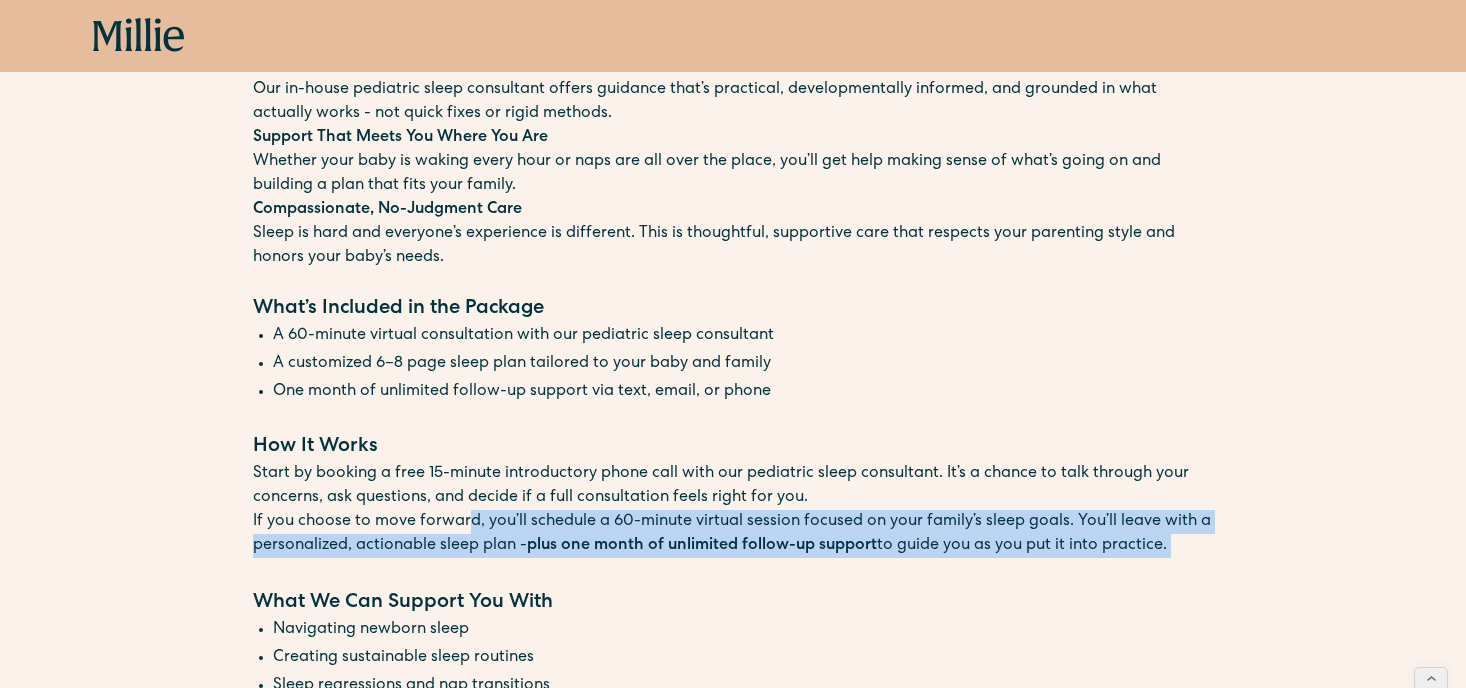 drag, startPoint x: 468, startPoint y: 520, endPoint x: 464, endPoint y: 569, distance: 49.162994 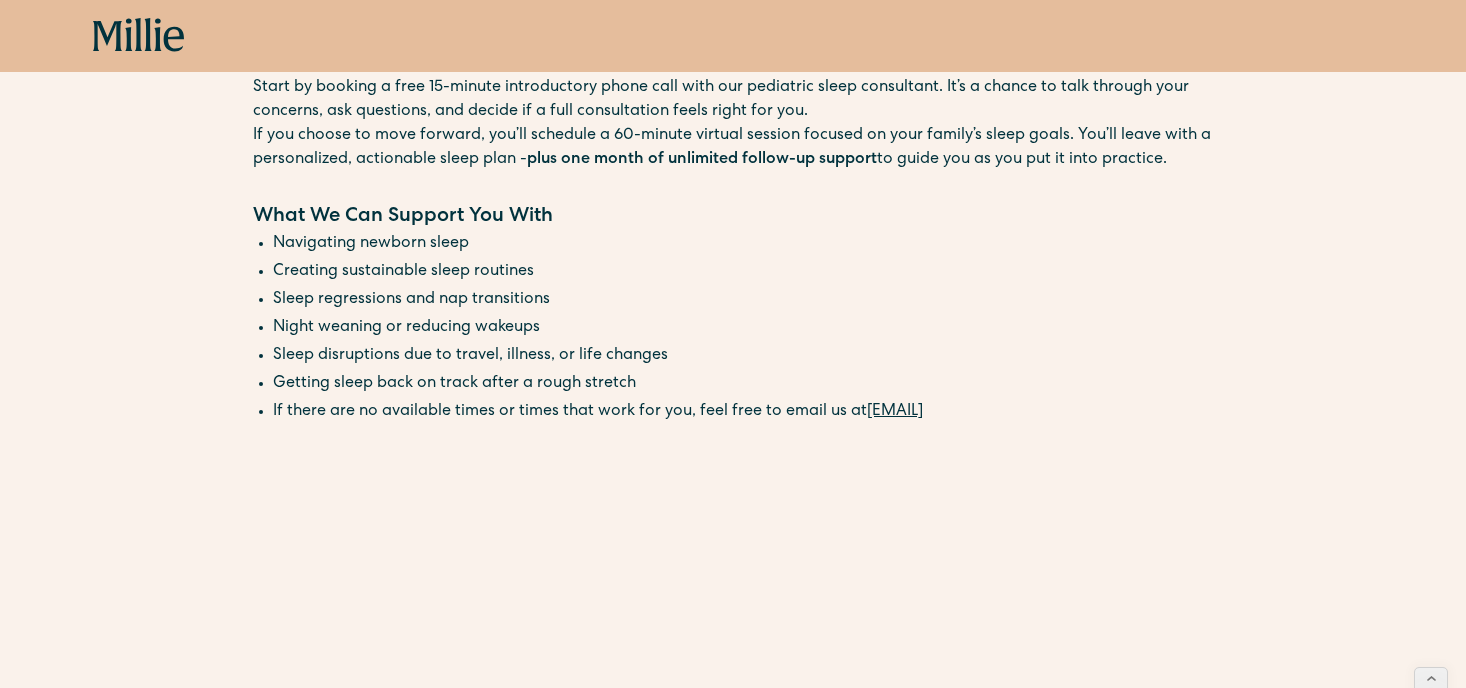 scroll, scrollTop: 666, scrollLeft: 0, axis: vertical 